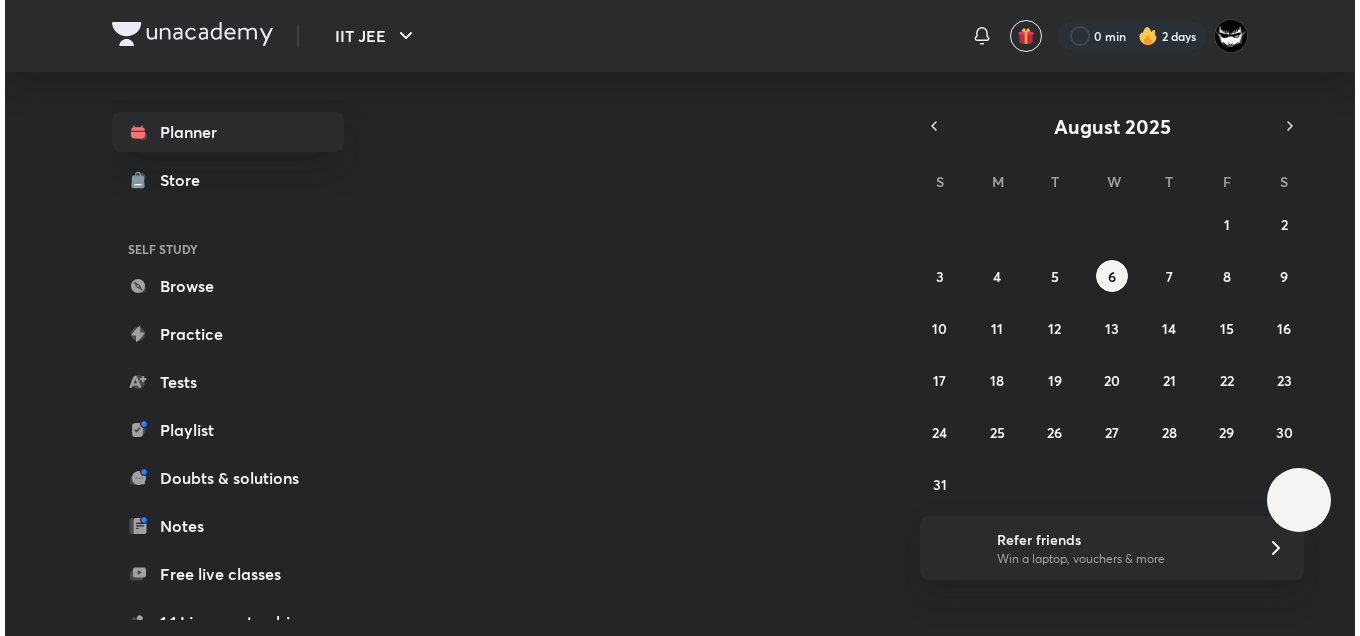 scroll, scrollTop: 0, scrollLeft: 0, axis: both 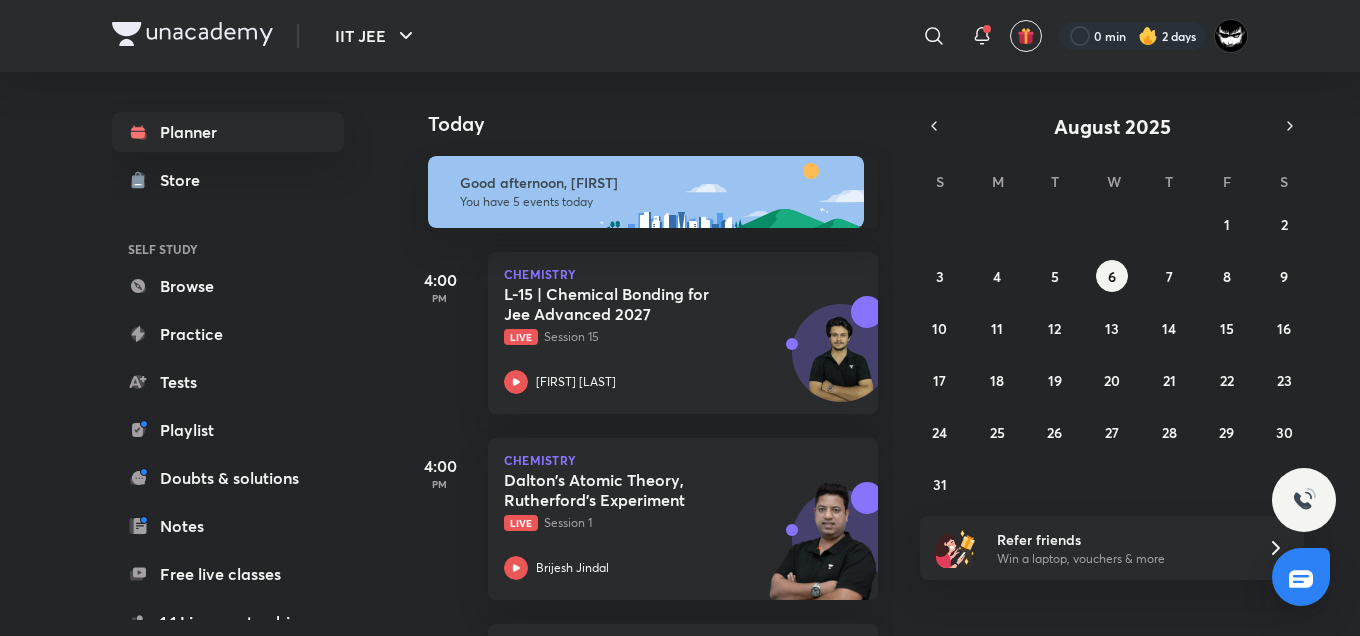 click at bounding box center (1304, 500) 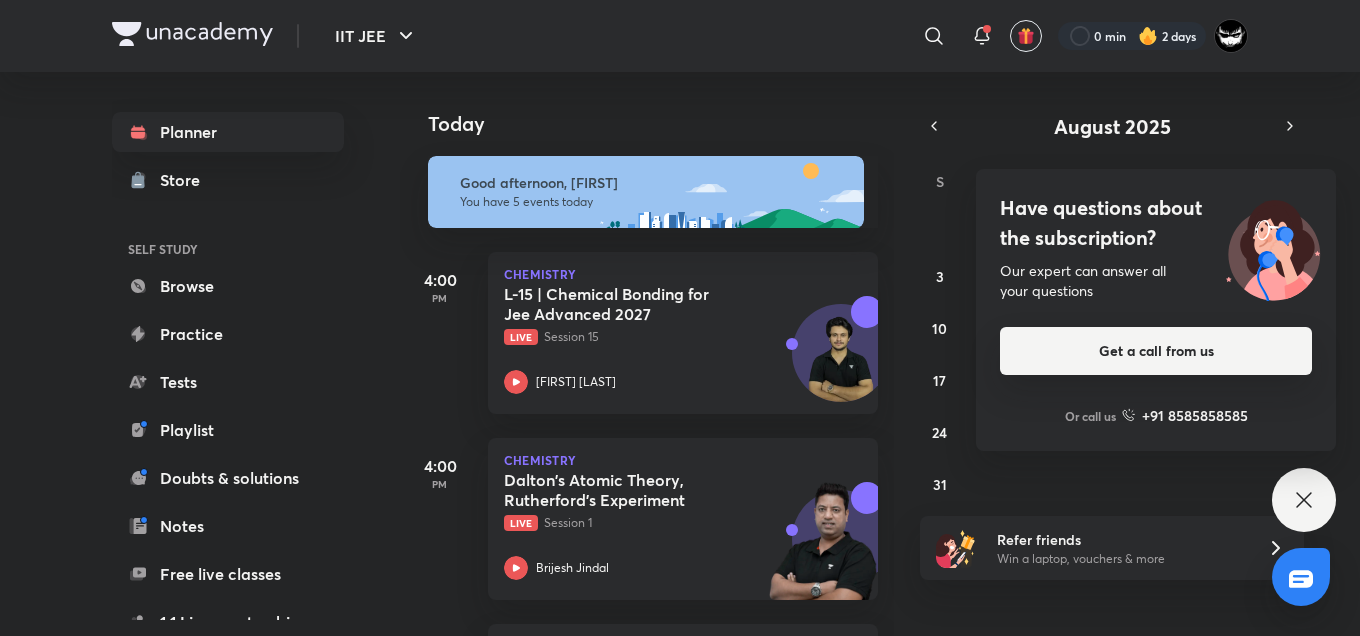 click on "Get a call from us" at bounding box center [1156, 351] 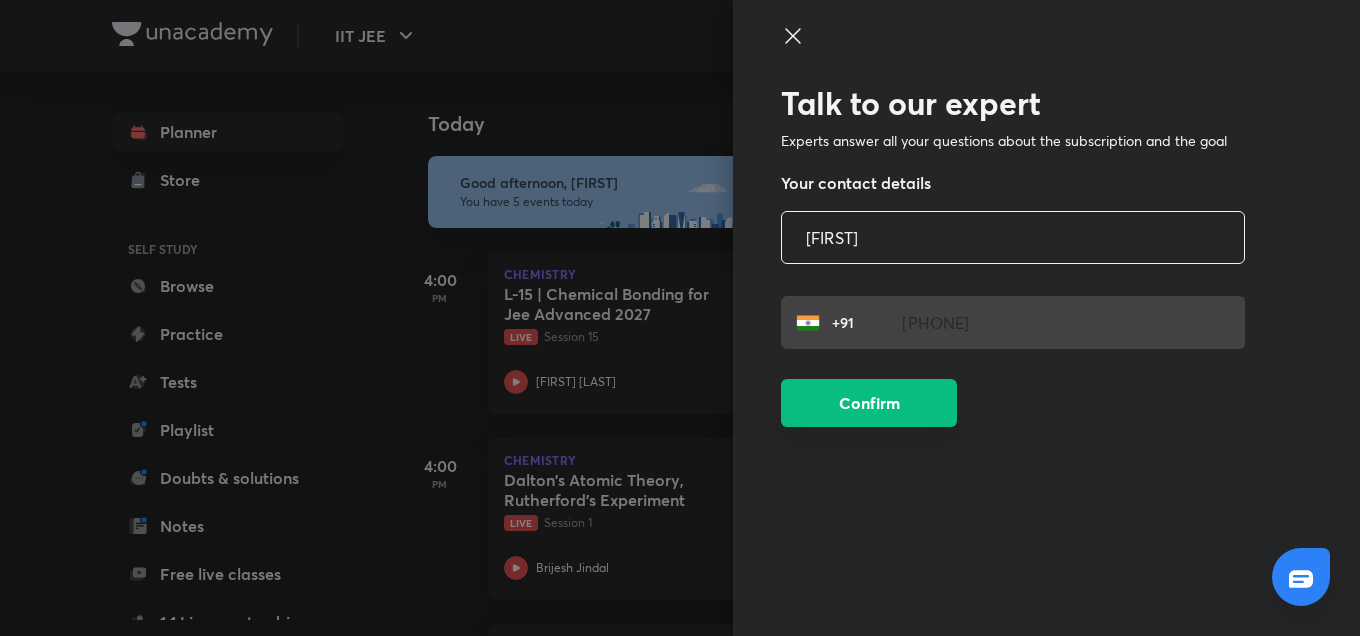 click on "Confirm" at bounding box center (869, 403) 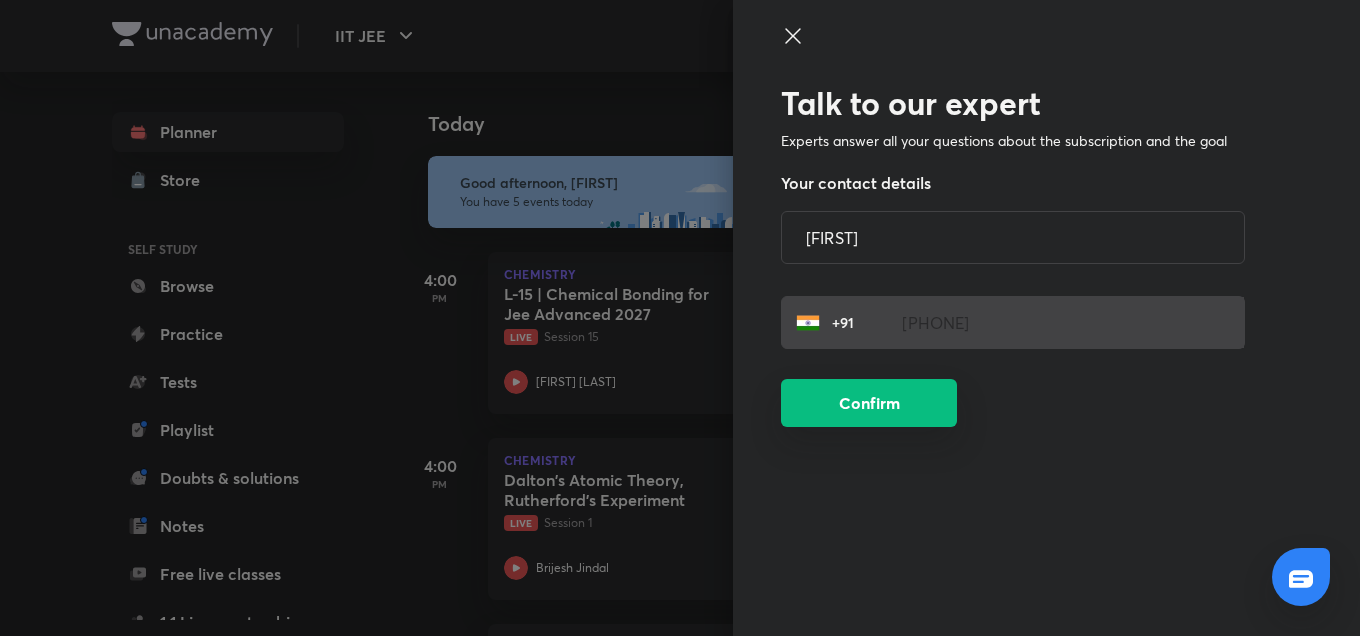 click on "Confirm" at bounding box center (869, 403) 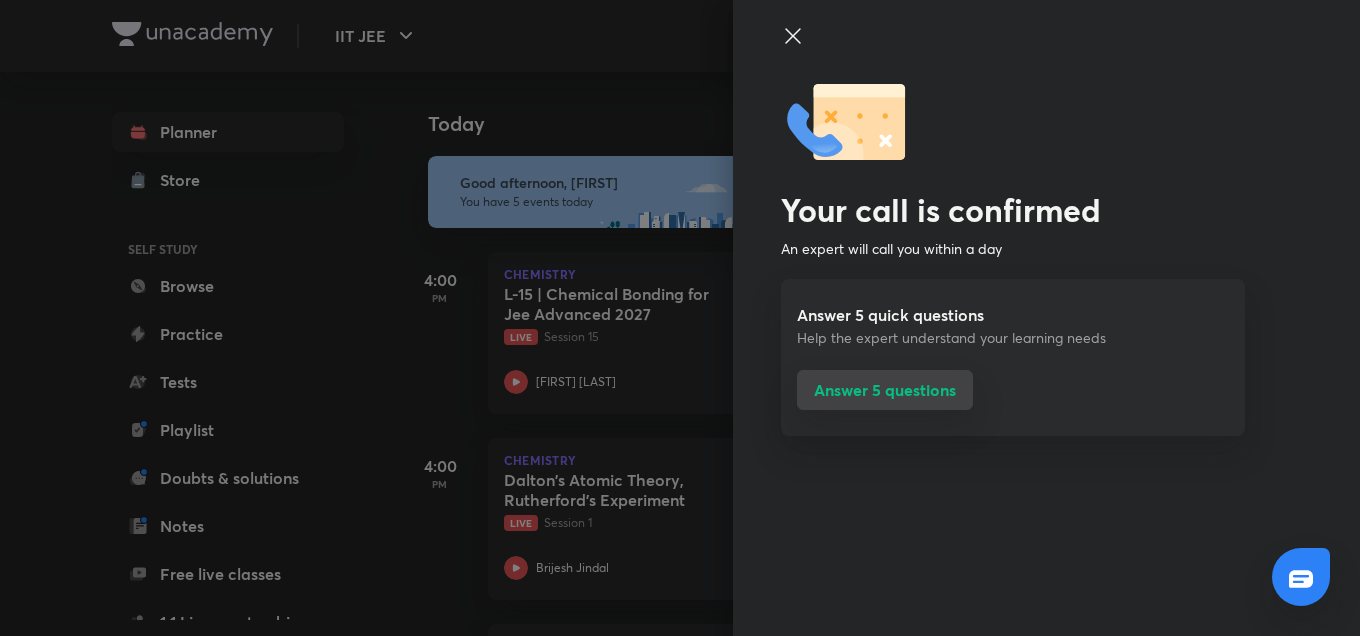 click on "Answer 5 questions" at bounding box center (885, 390) 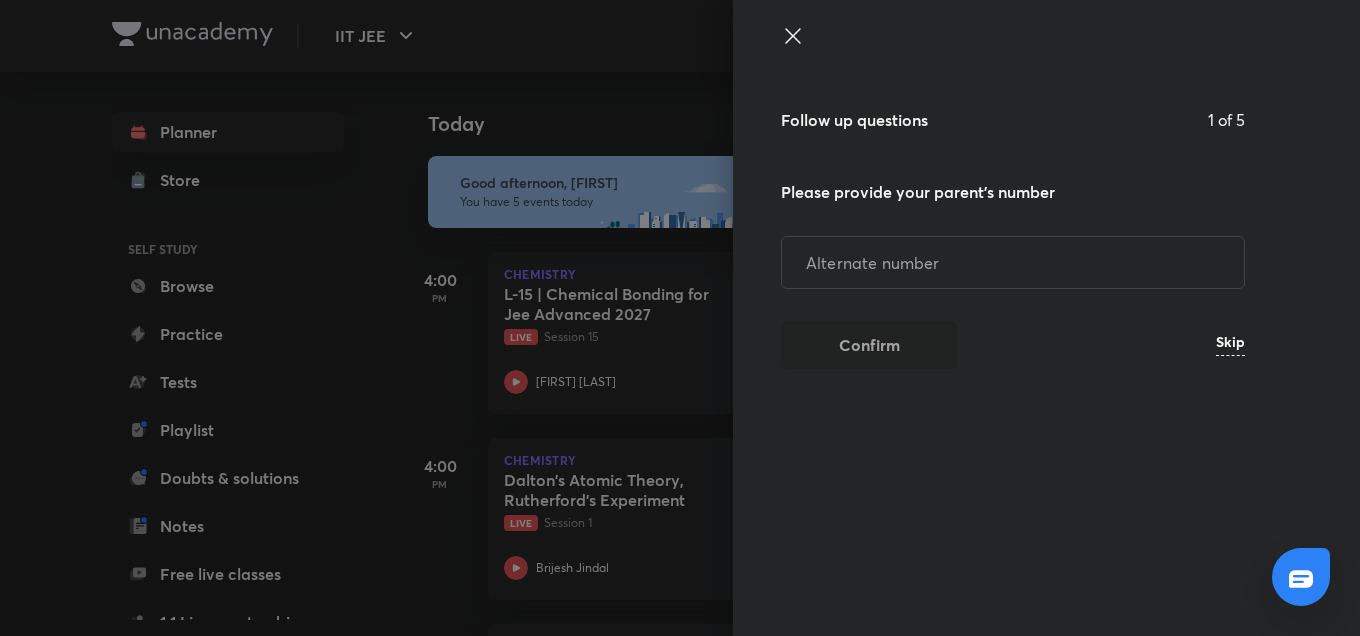 click on "Skip" at bounding box center [1230, 345] 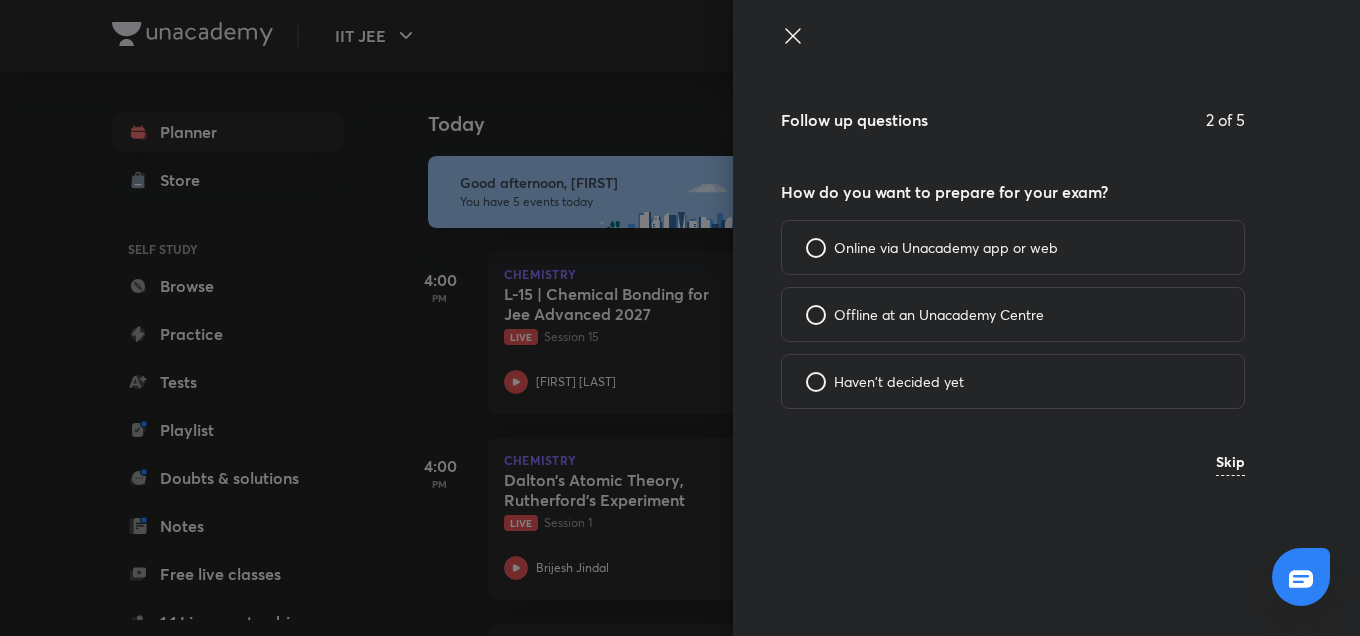 click on "Skip" at bounding box center (1230, 465) 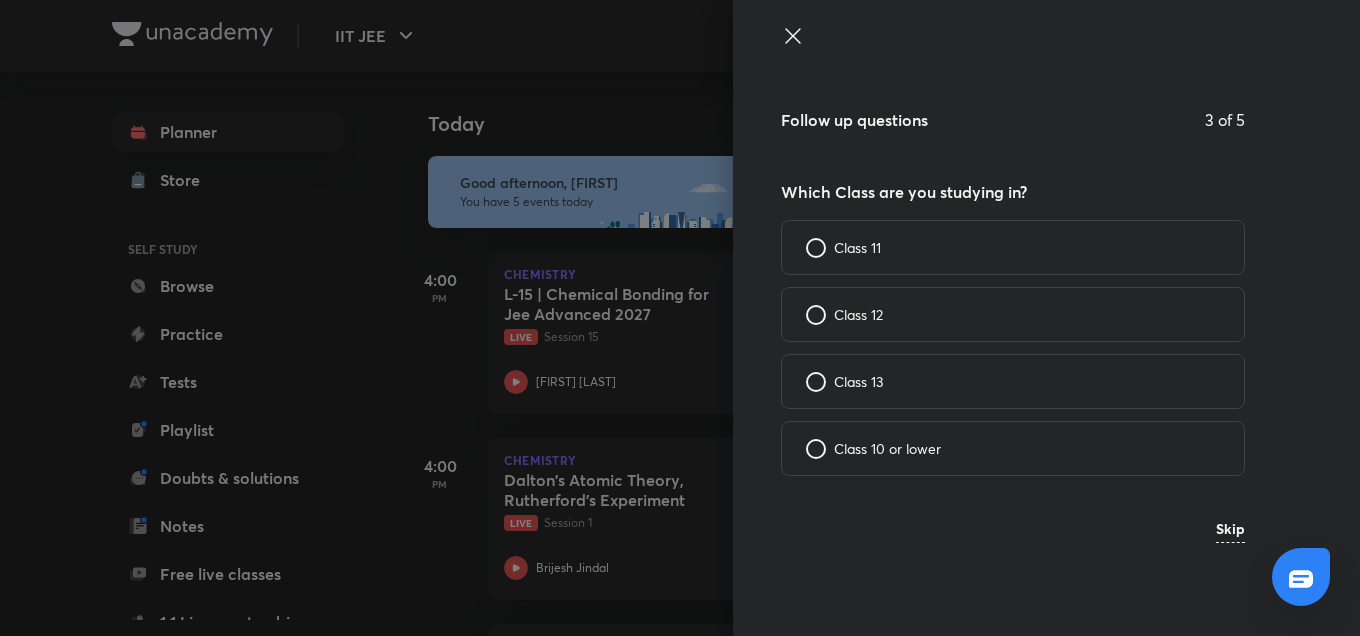 click on "Class 11" at bounding box center (1013, 247) 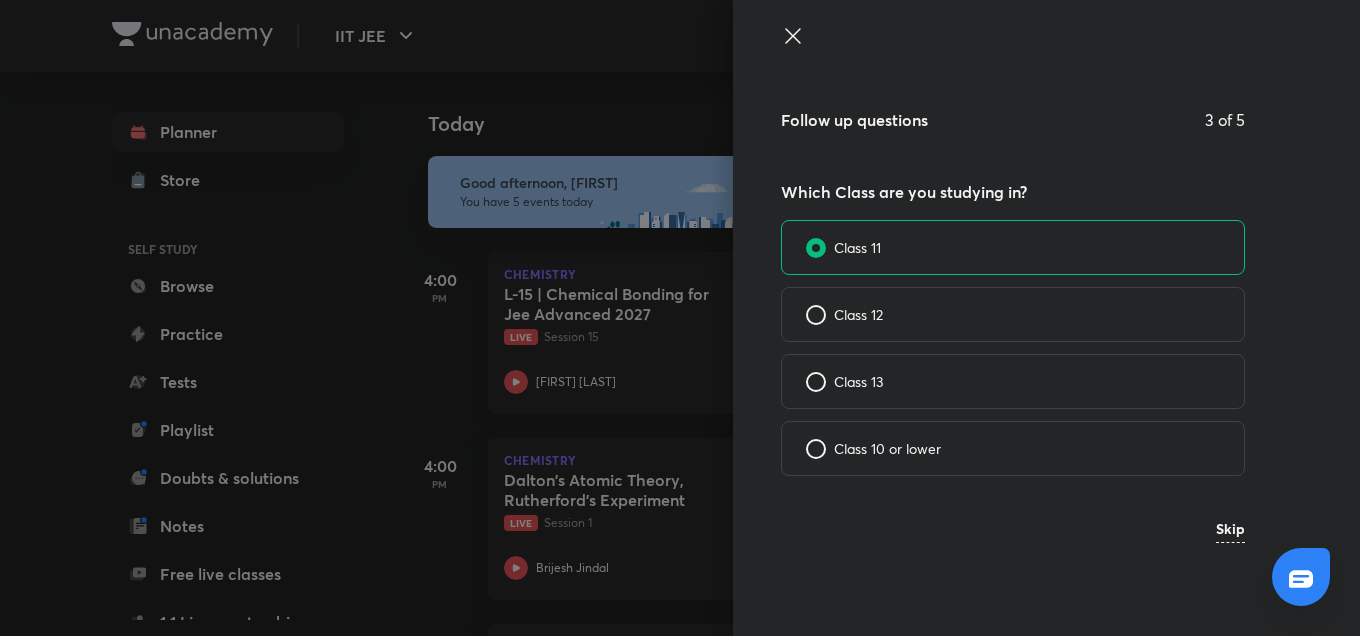 click on "Skip" at bounding box center (1230, 532) 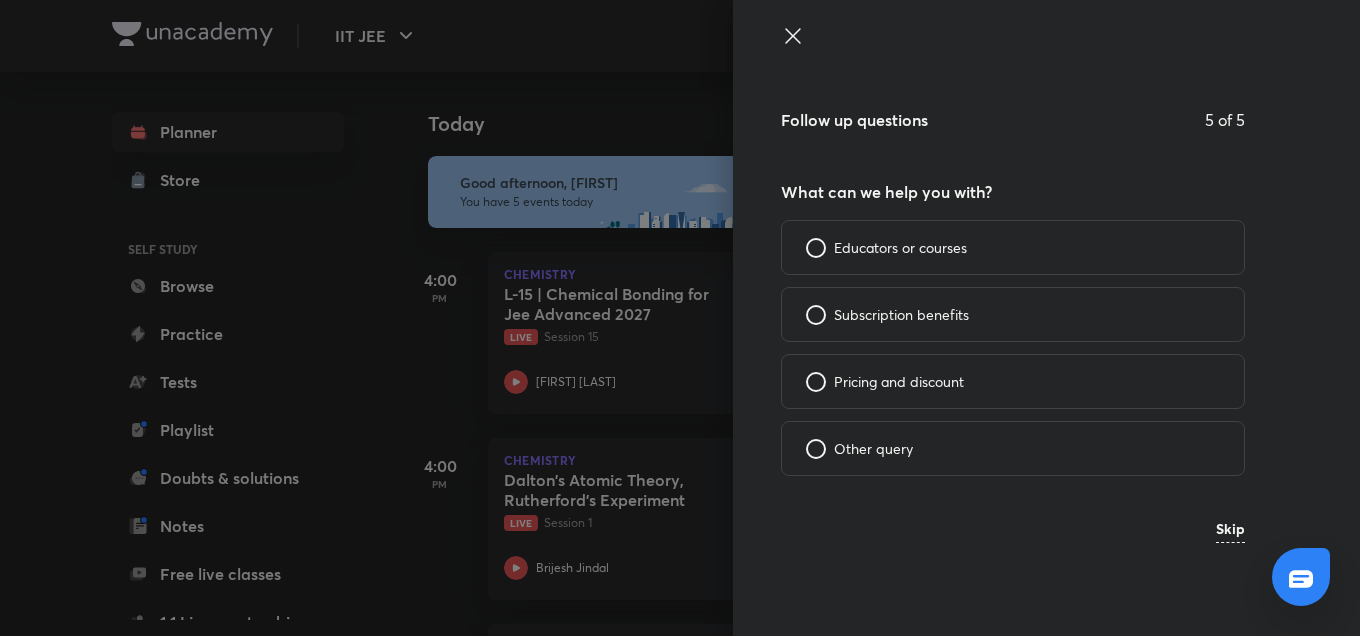 click on "Other query" at bounding box center (1013, 448) 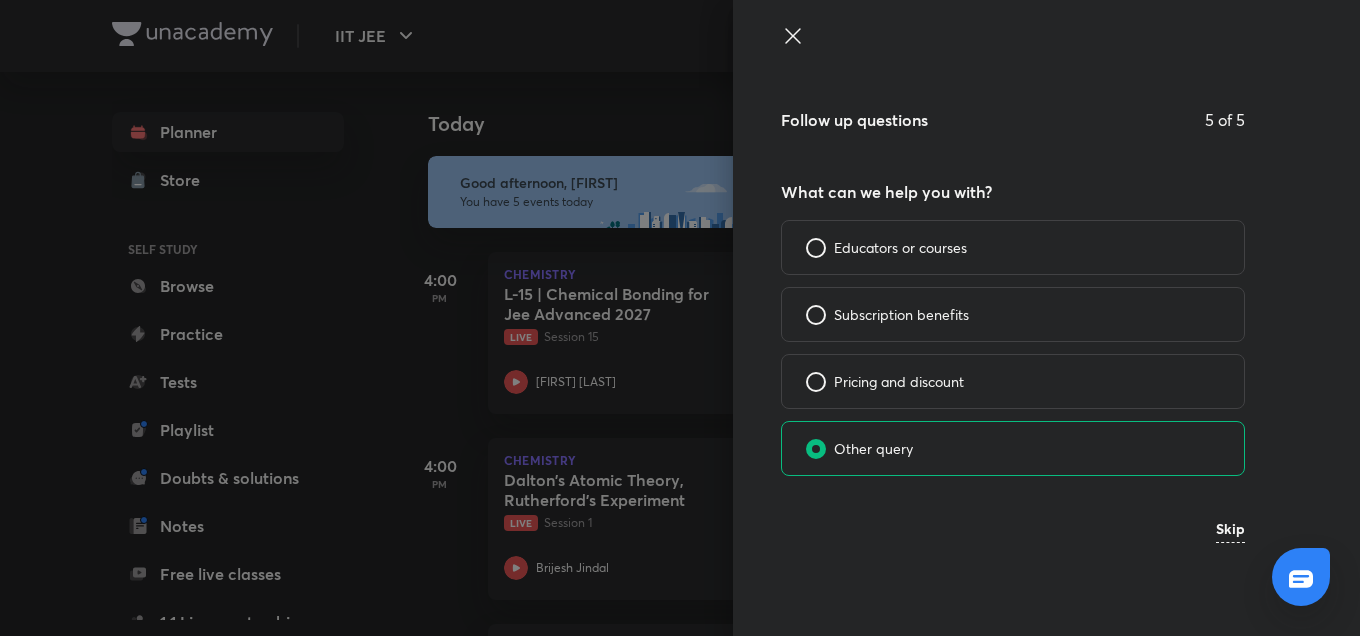 click on "Other query" at bounding box center (1013, 448) 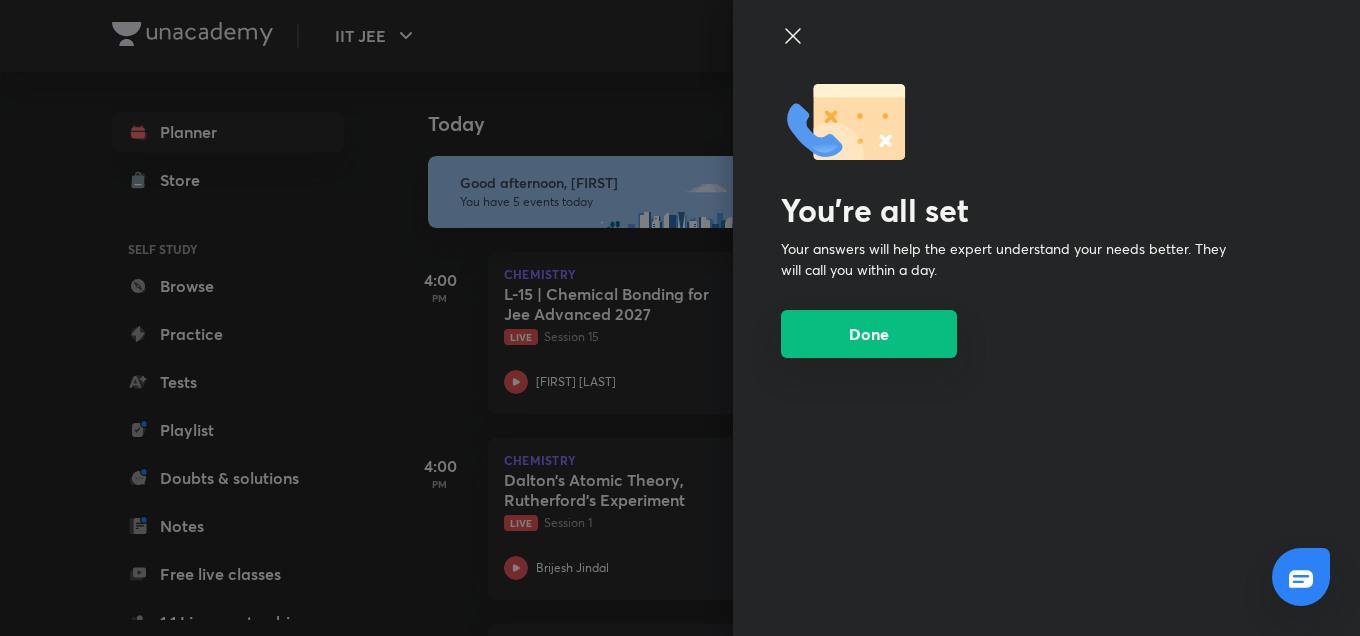 click on "Done" at bounding box center [869, 334] 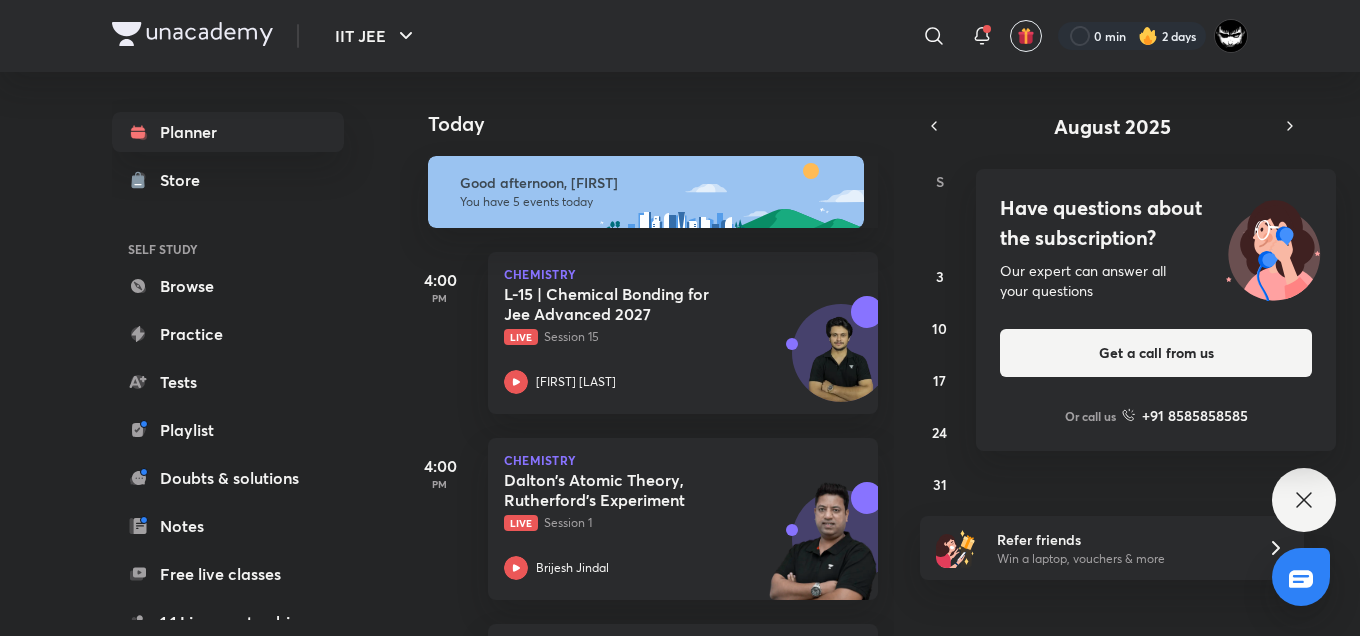 click on "Have questions about the subscription?" at bounding box center [1156, 223] 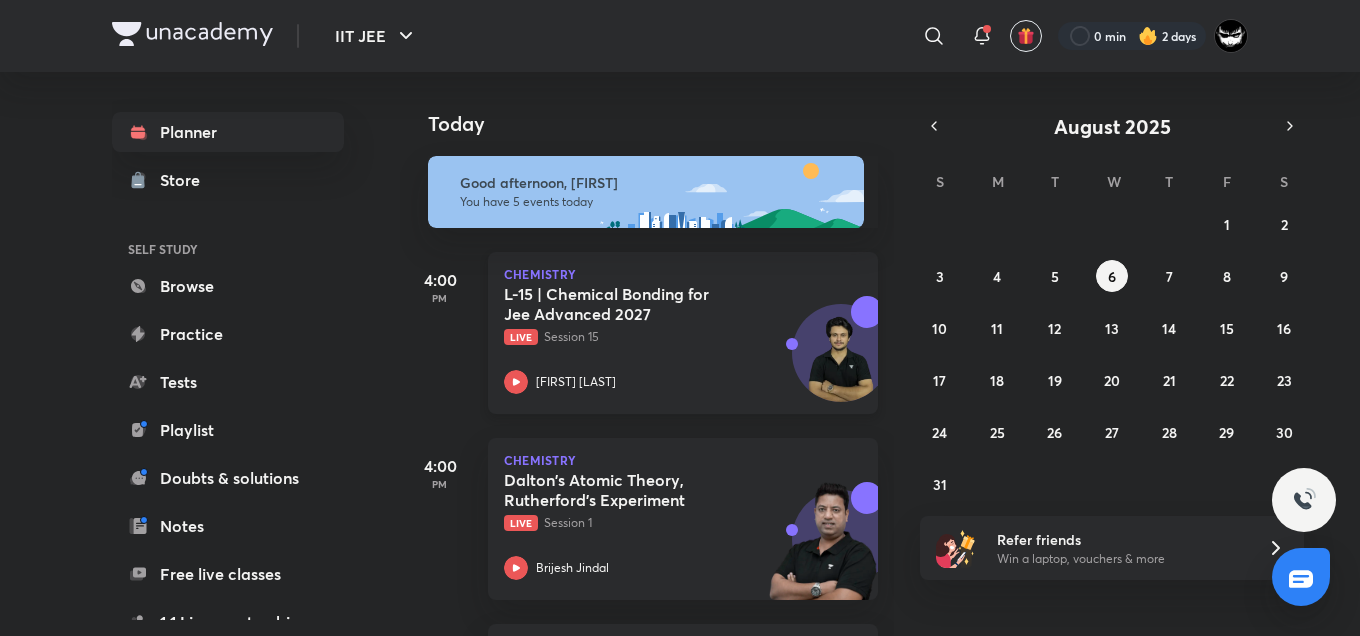 click on "L-15 | Chemical Bonding for Jee Advanced 2027 Live Session 15 Vishal Singh" at bounding box center (661, 339) 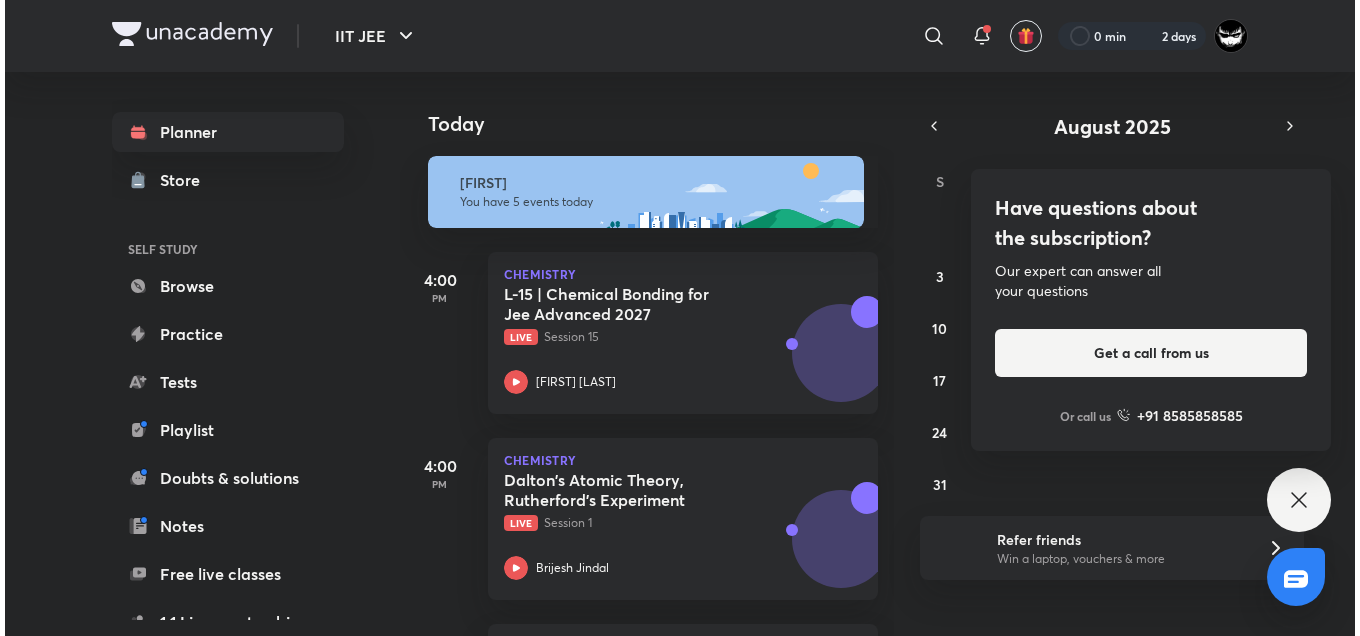 scroll, scrollTop: 0, scrollLeft: 0, axis: both 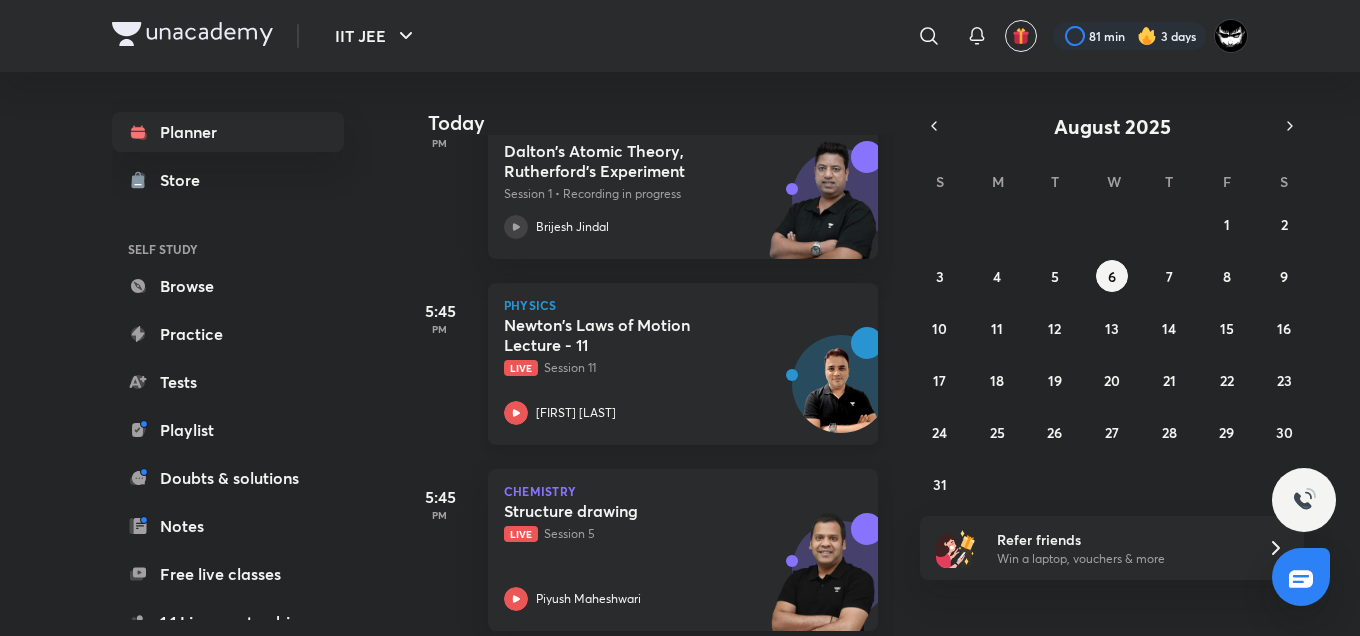 click on "Newton's Laws of Motion Lecture - 11 Live Session 11 [FIRST] [LAST]" at bounding box center [661, 370] 